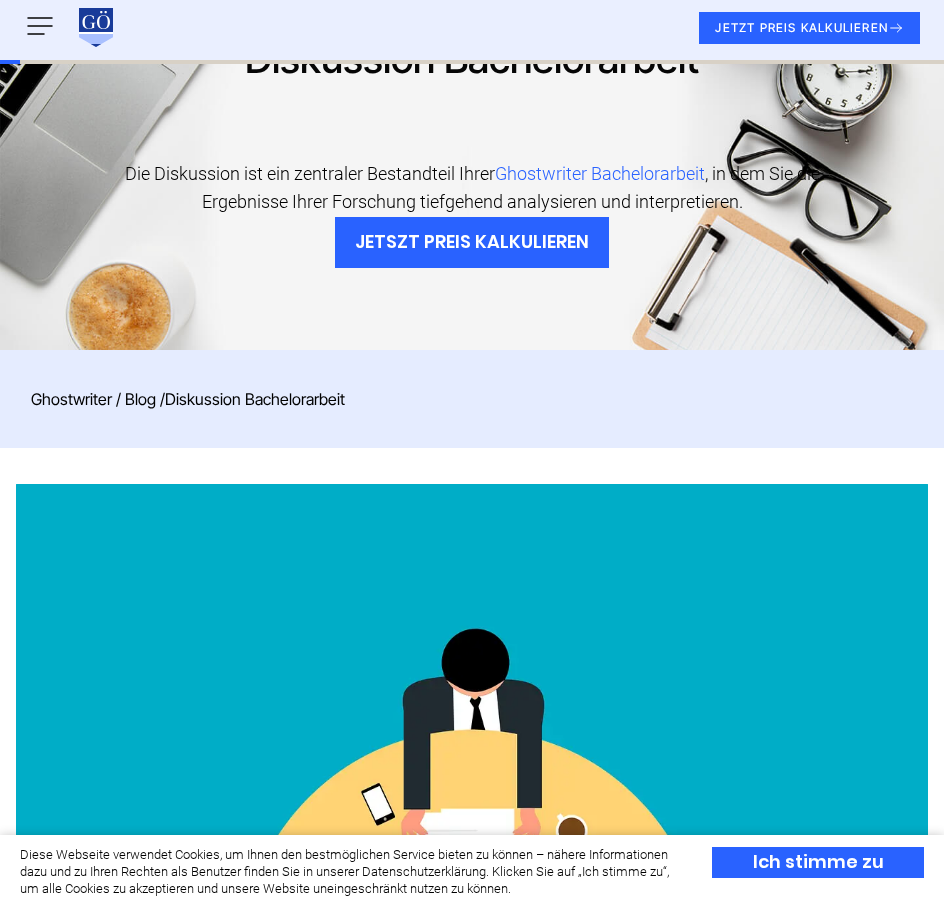 scroll, scrollTop: 100, scrollLeft: 0, axis: vertical 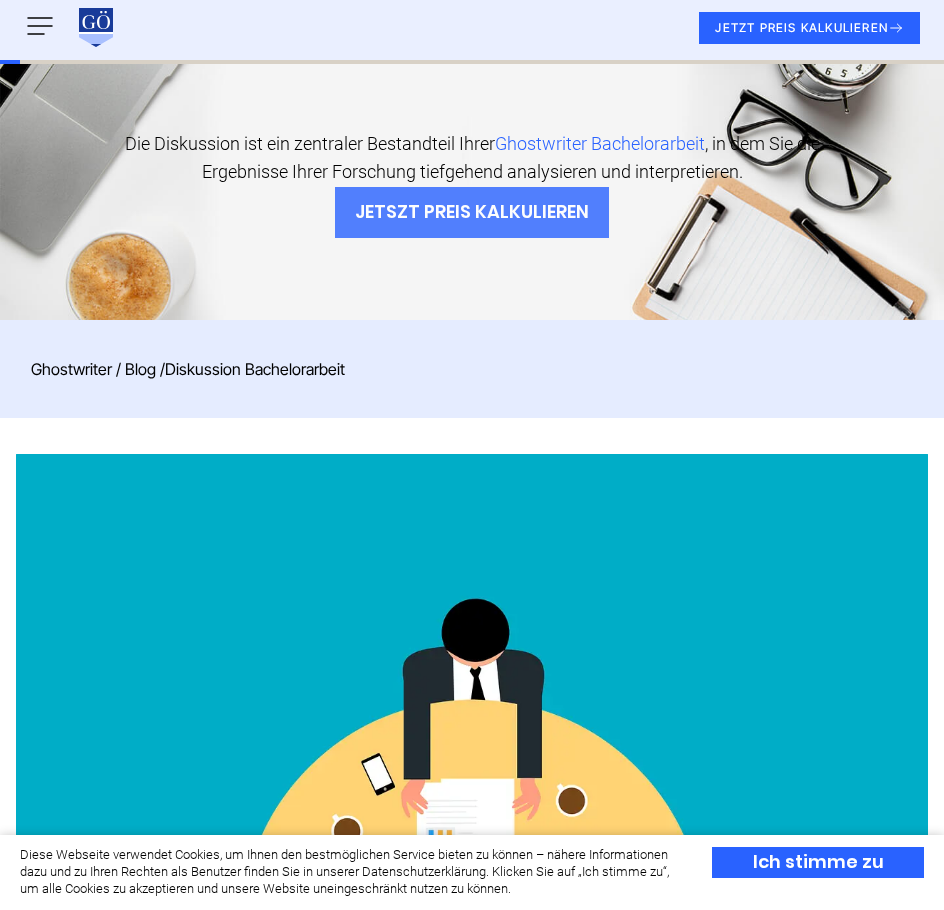 click on "JETSZT PREIS KALKULIEREN" at bounding box center (472, 212) 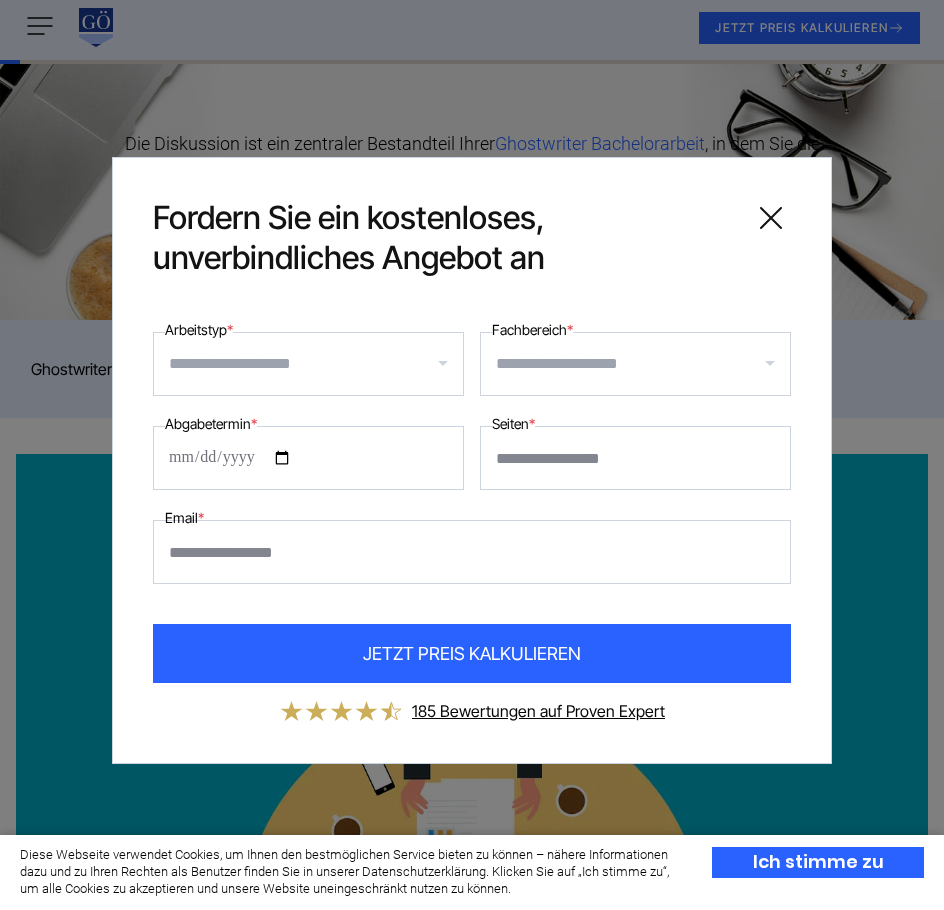 click on "Arbeitstyp  *" at bounding box center (316, 364) 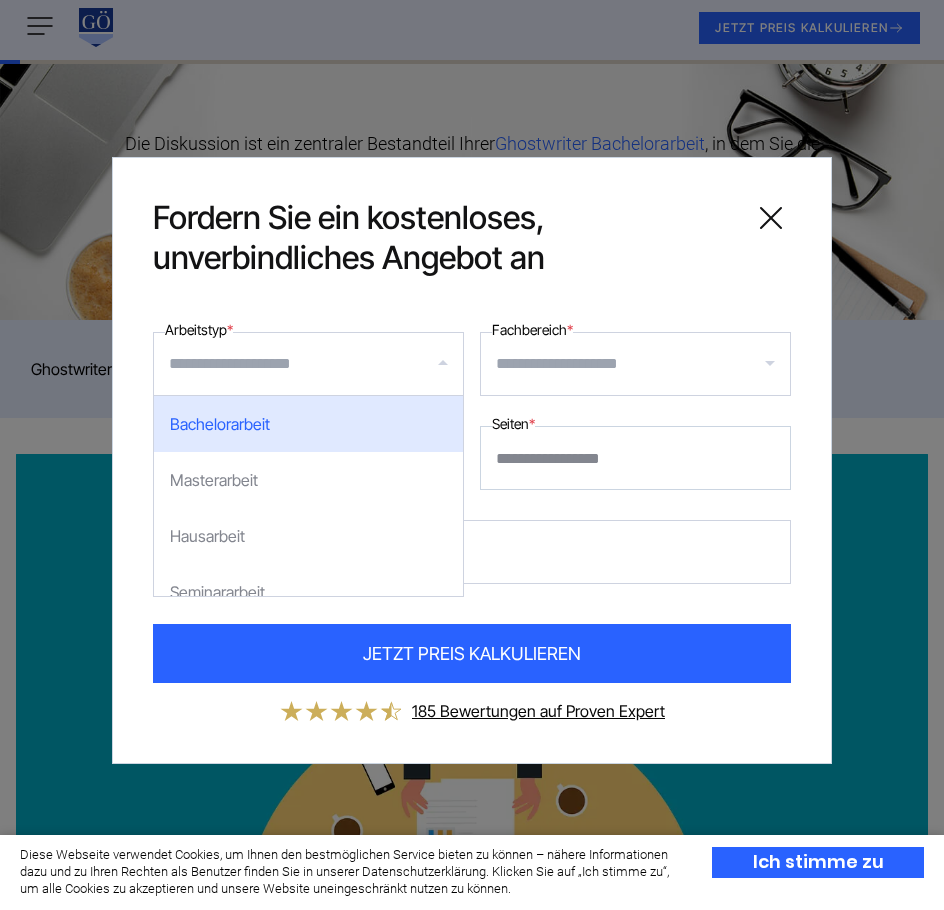 click on "Bachelorarbeit" at bounding box center [308, 424] 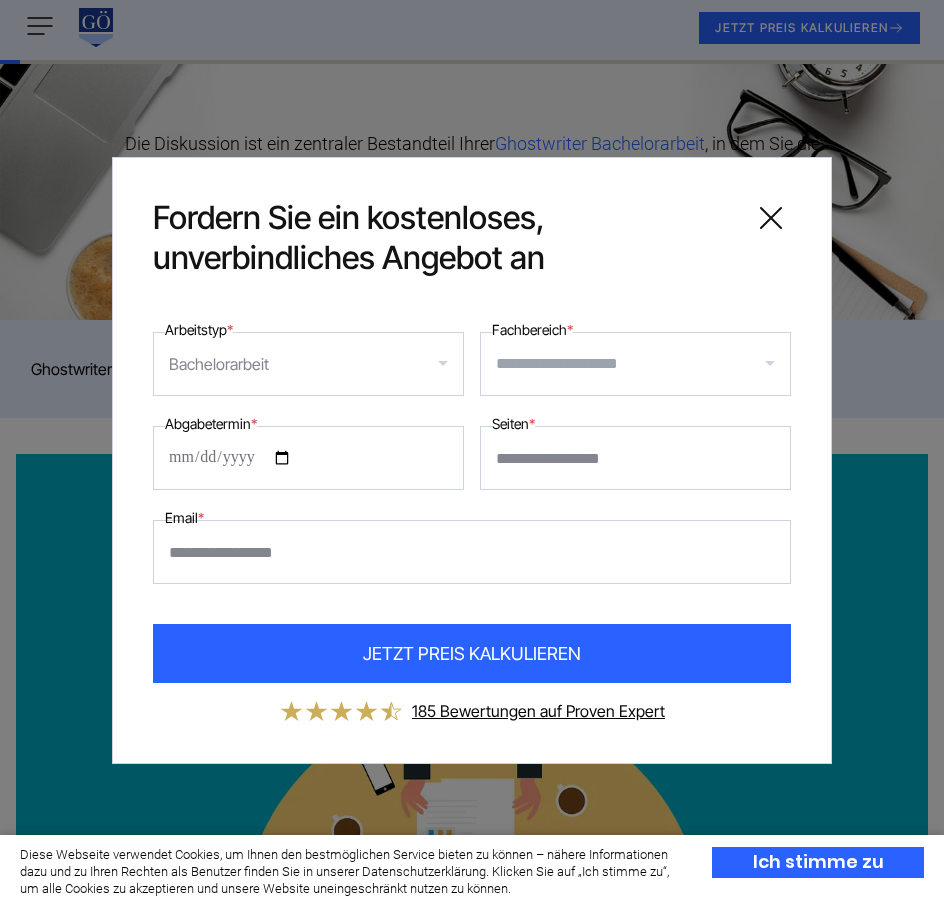 click at bounding box center (308, 364) 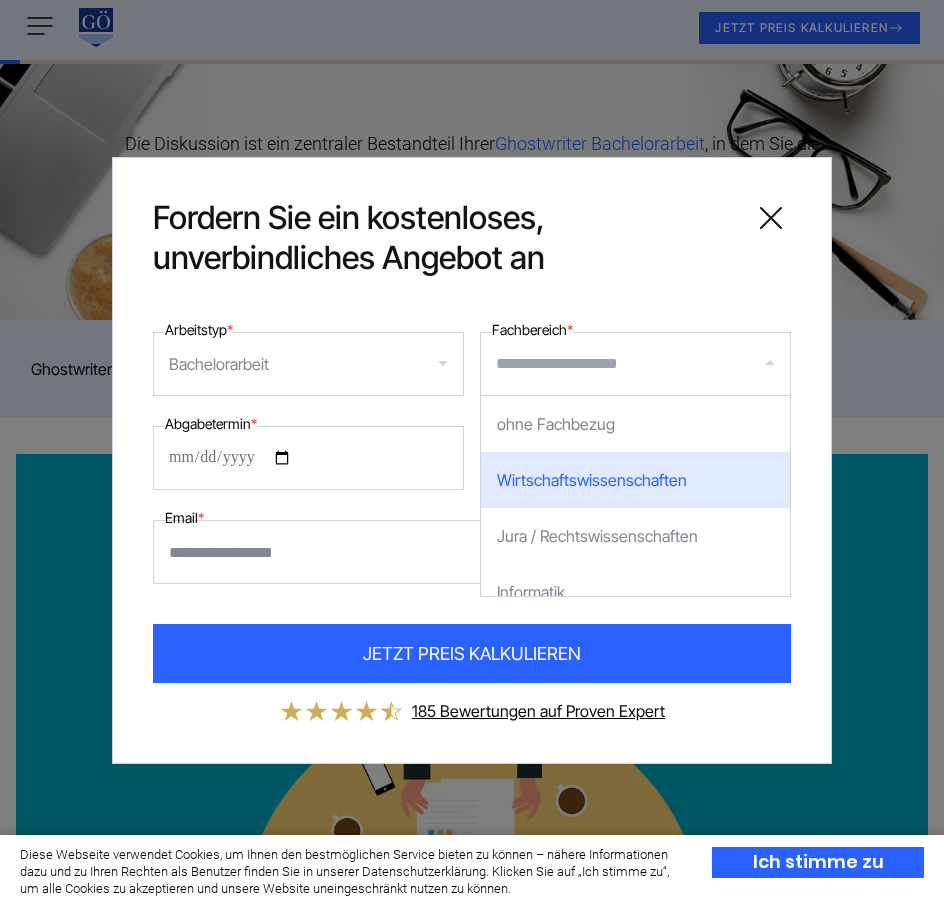 click on "Wirtschaftswissenschaften" at bounding box center (635, 480) 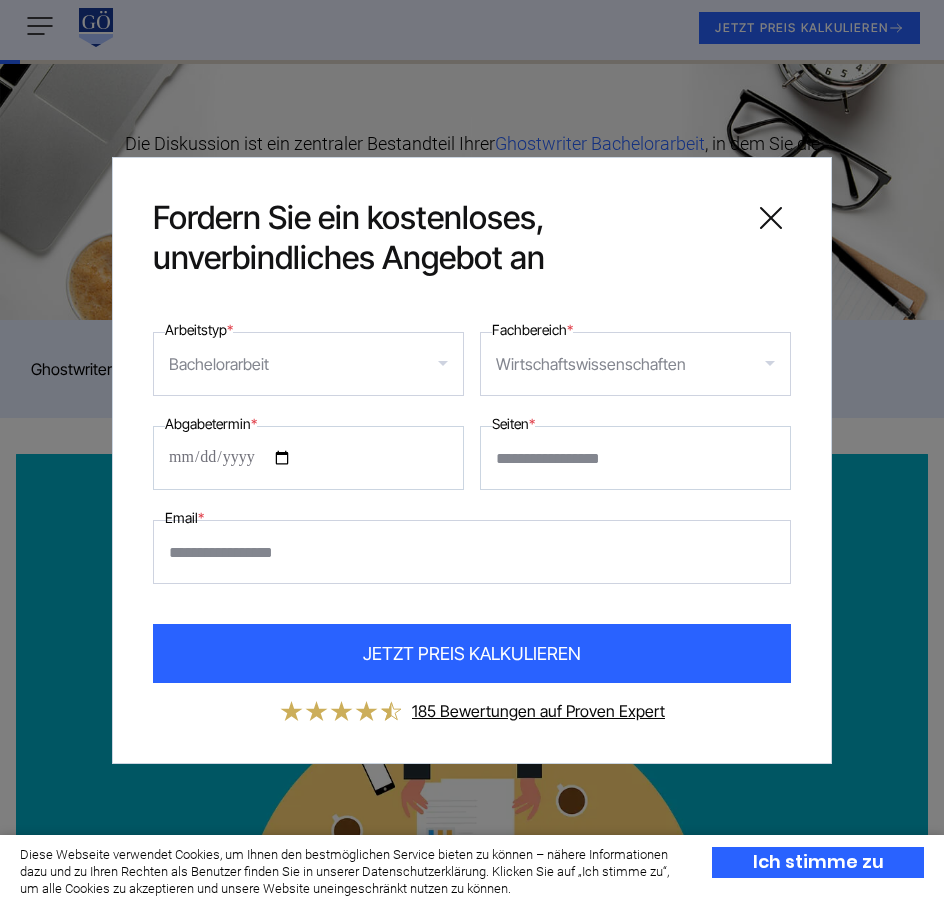 click on "Abgabetermin  *" at bounding box center (308, 458) 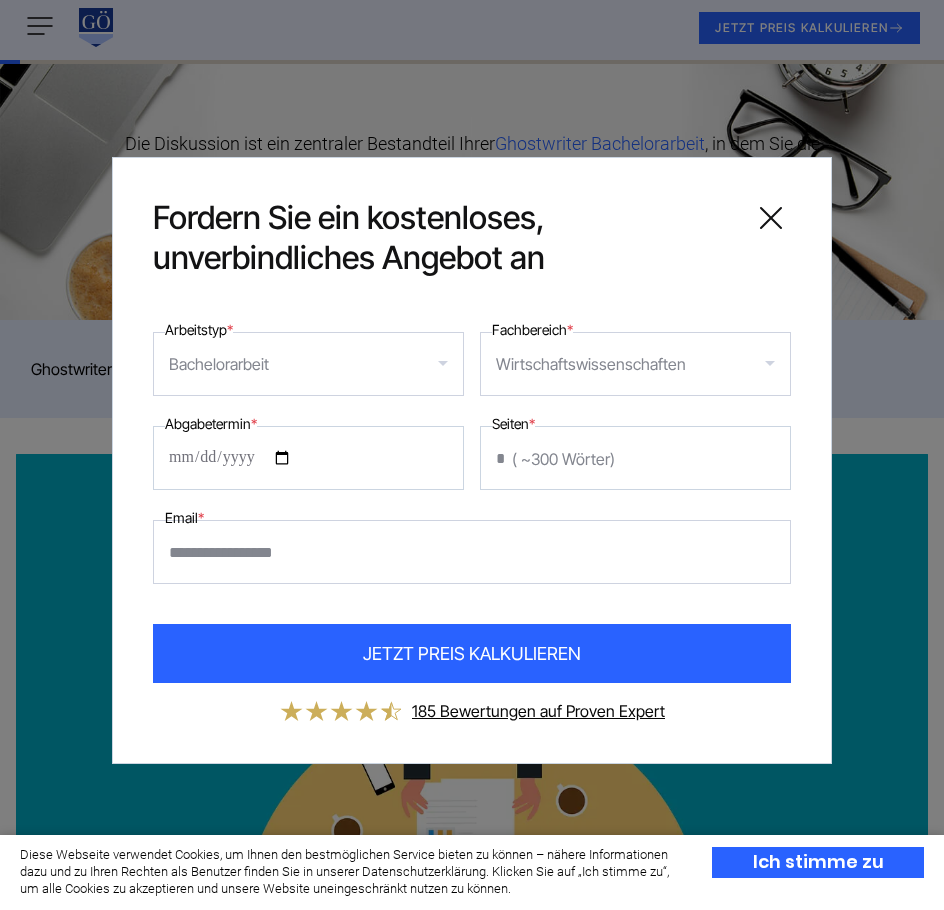 click on "*" at bounding box center (635, 458) 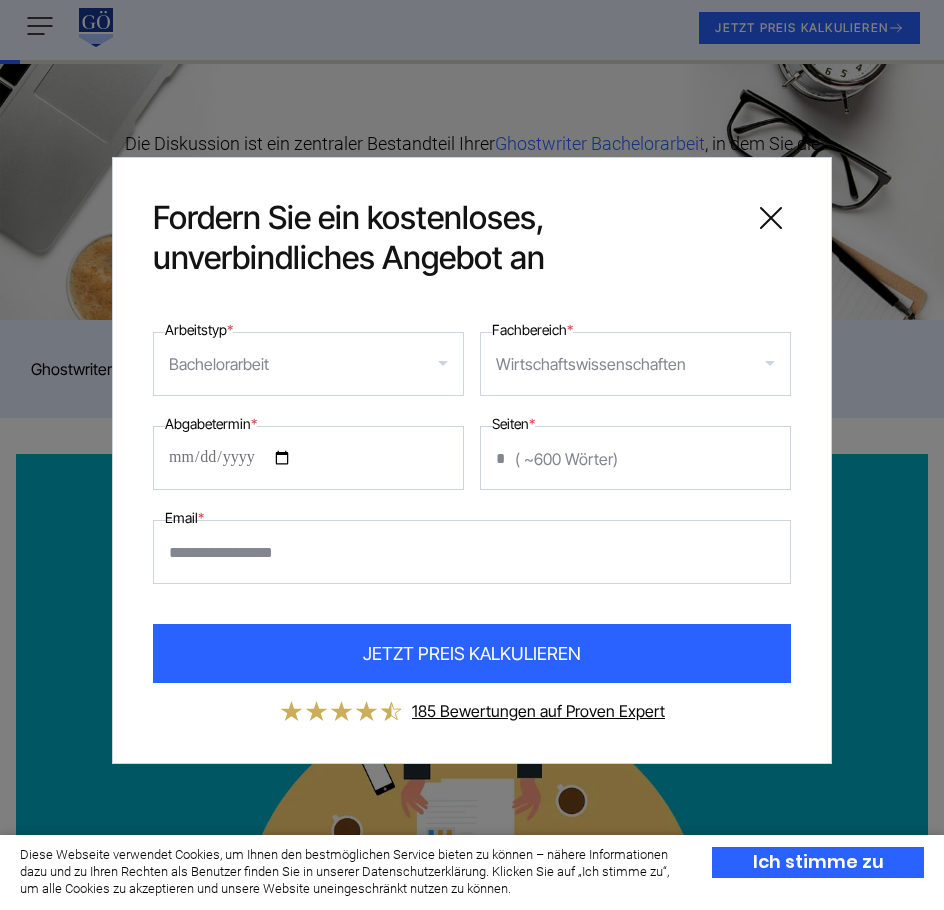 click on "*" at bounding box center (635, 458) 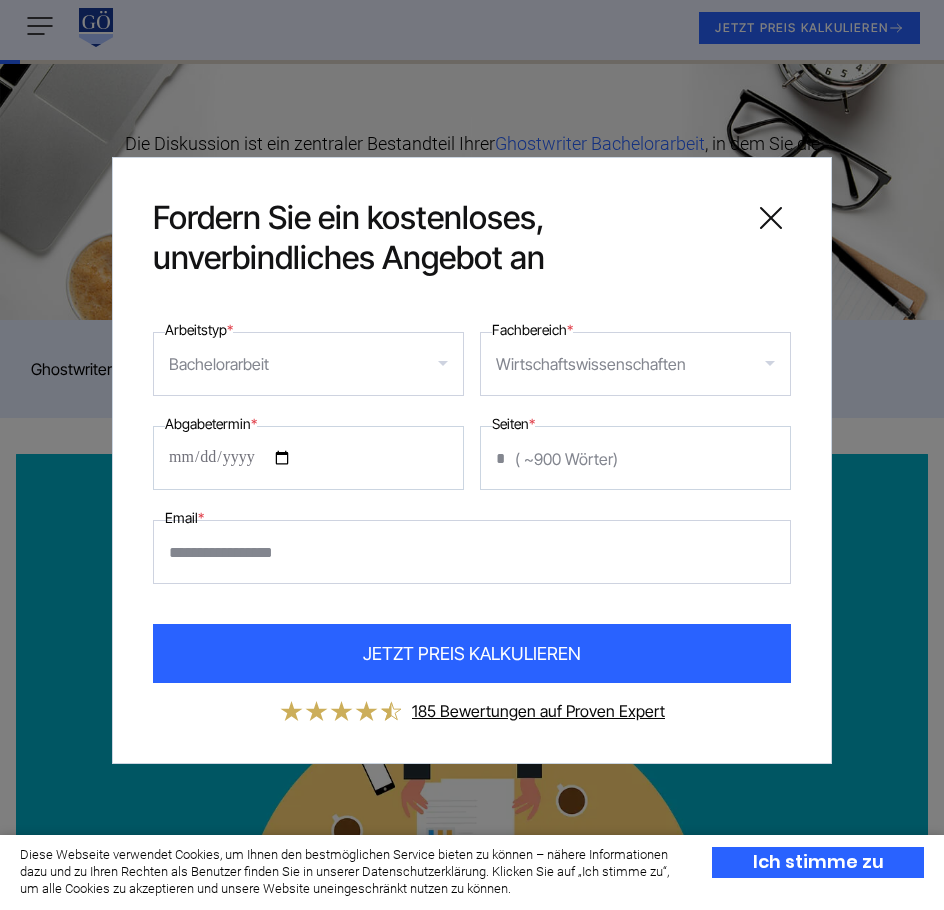click on "*" at bounding box center (635, 458) 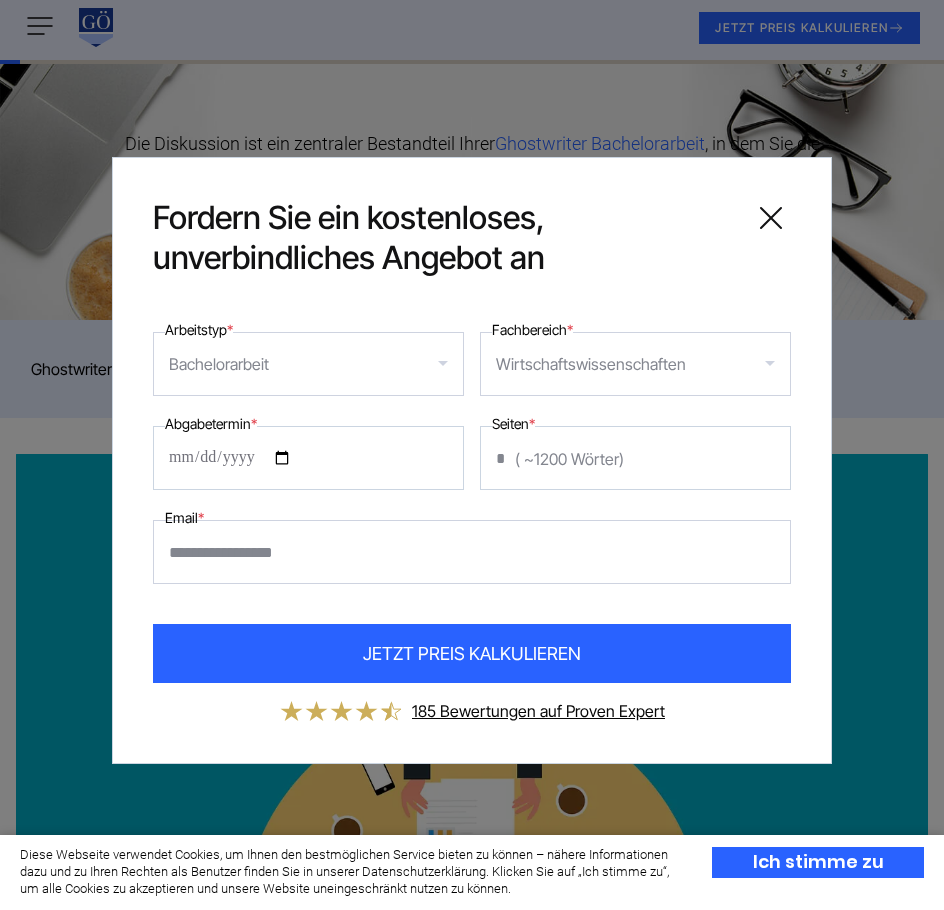 click on "*" at bounding box center [635, 458] 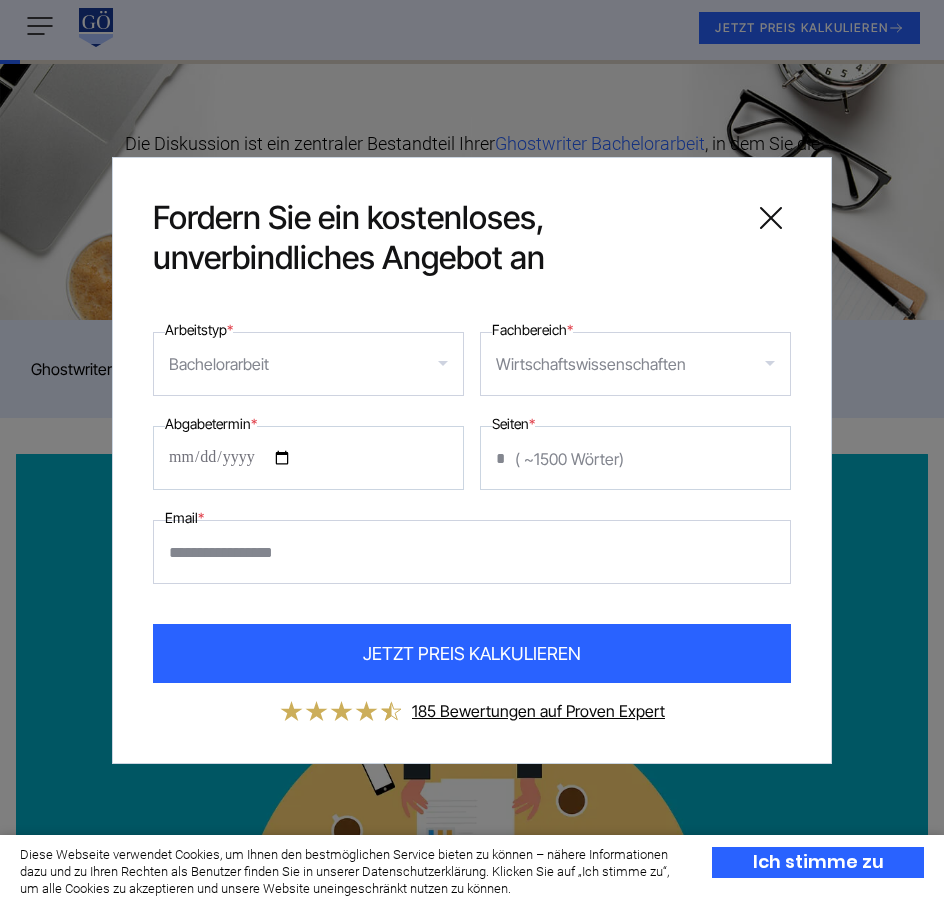 click on "*" at bounding box center (635, 458) 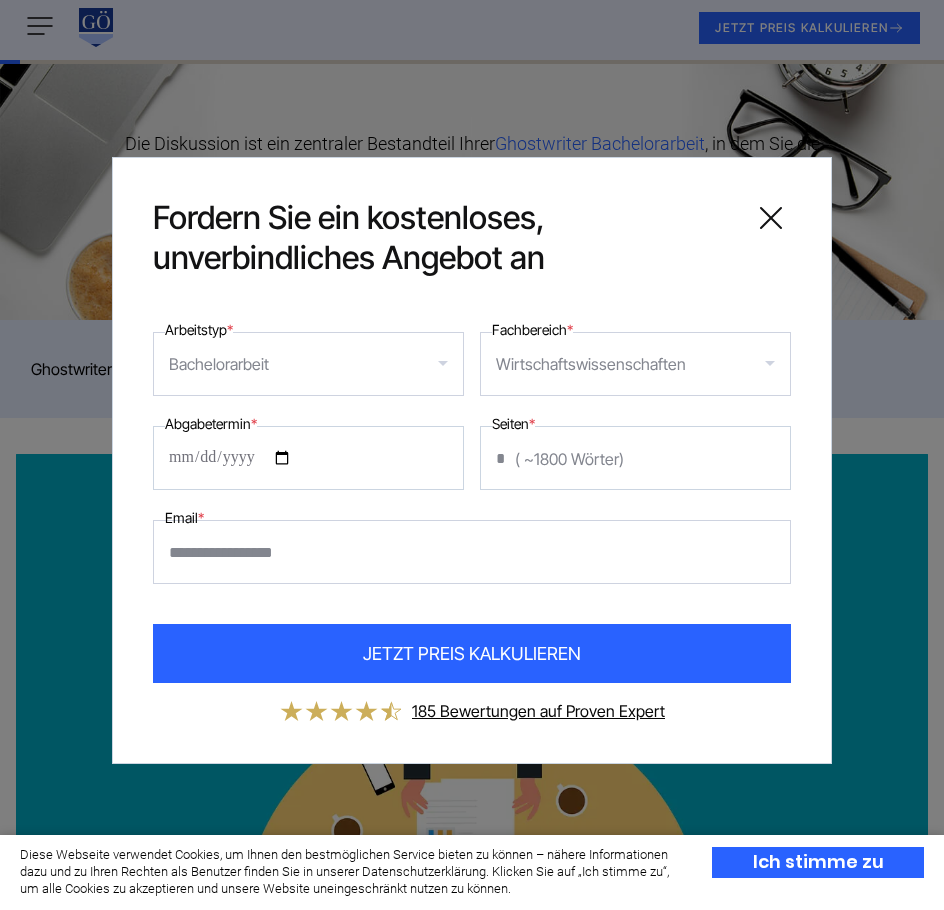 click on "*" at bounding box center [635, 458] 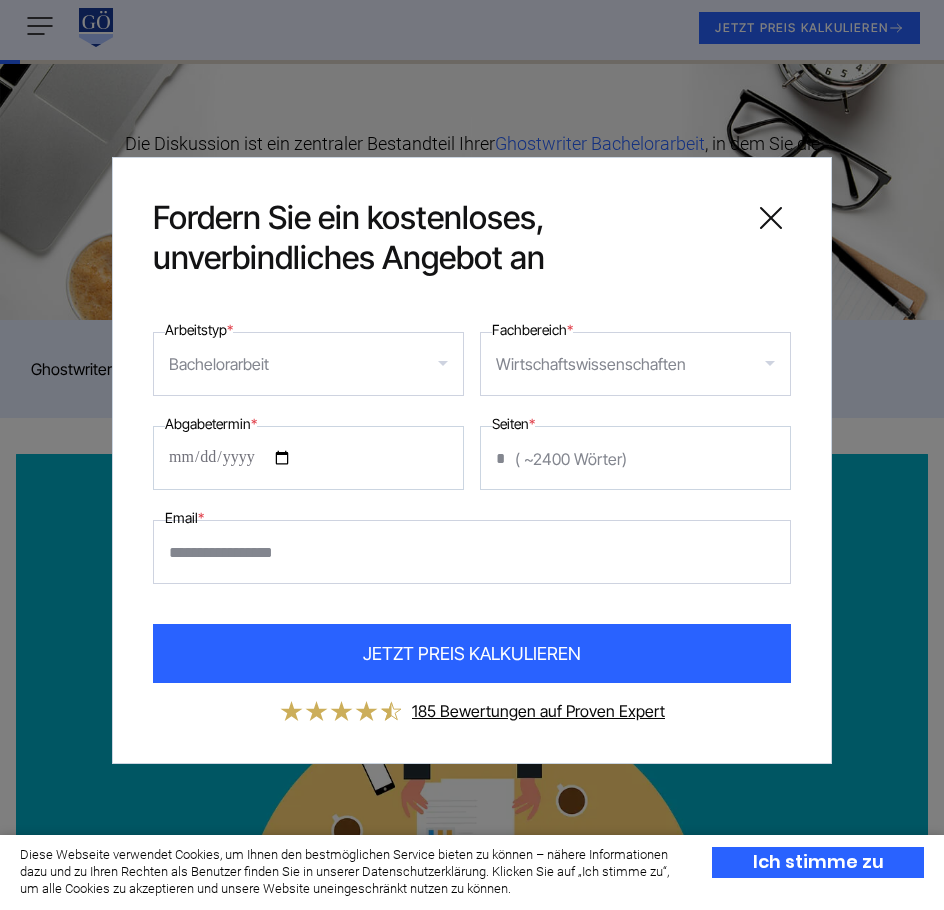 click on "*" at bounding box center (635, 458) 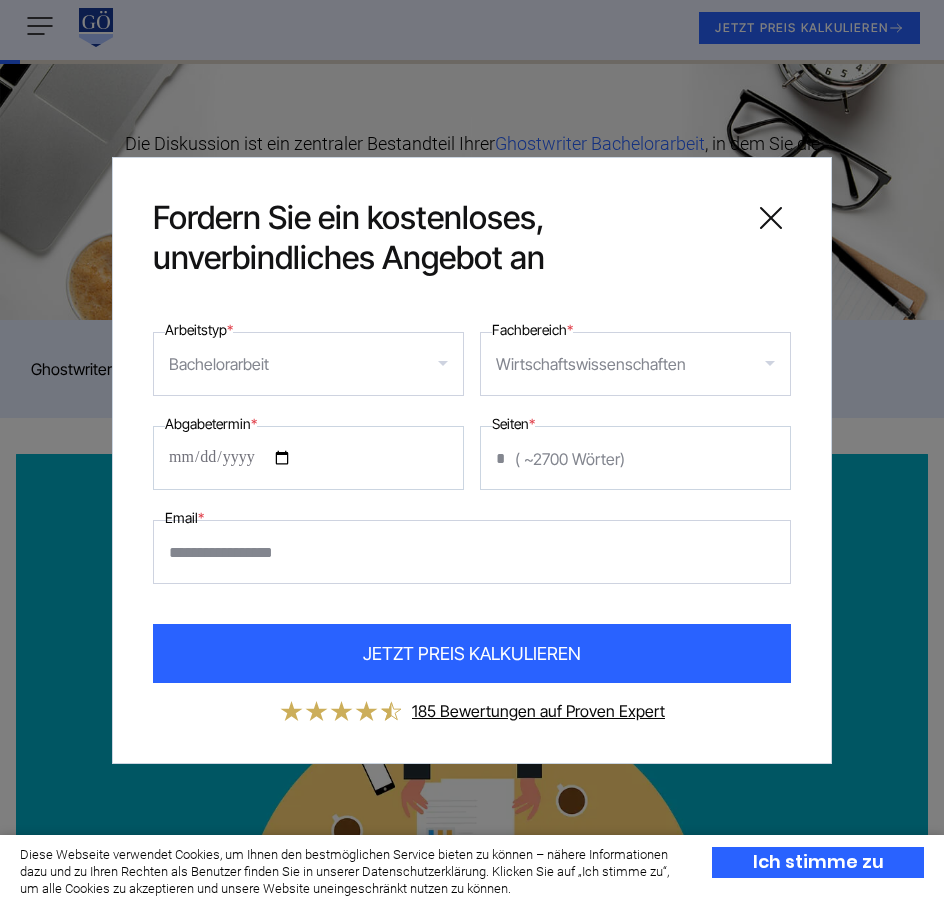 click on "*" at bounding box center (635, 458) 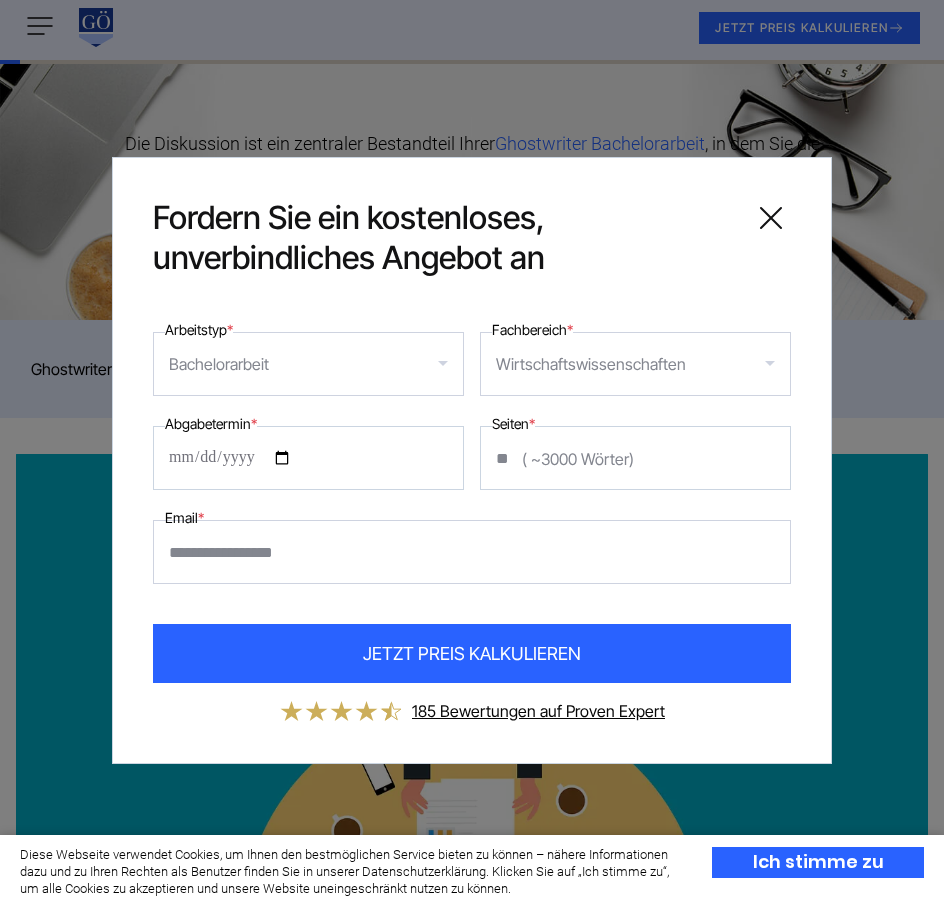 click on "**" at bounding box center [635, 458] 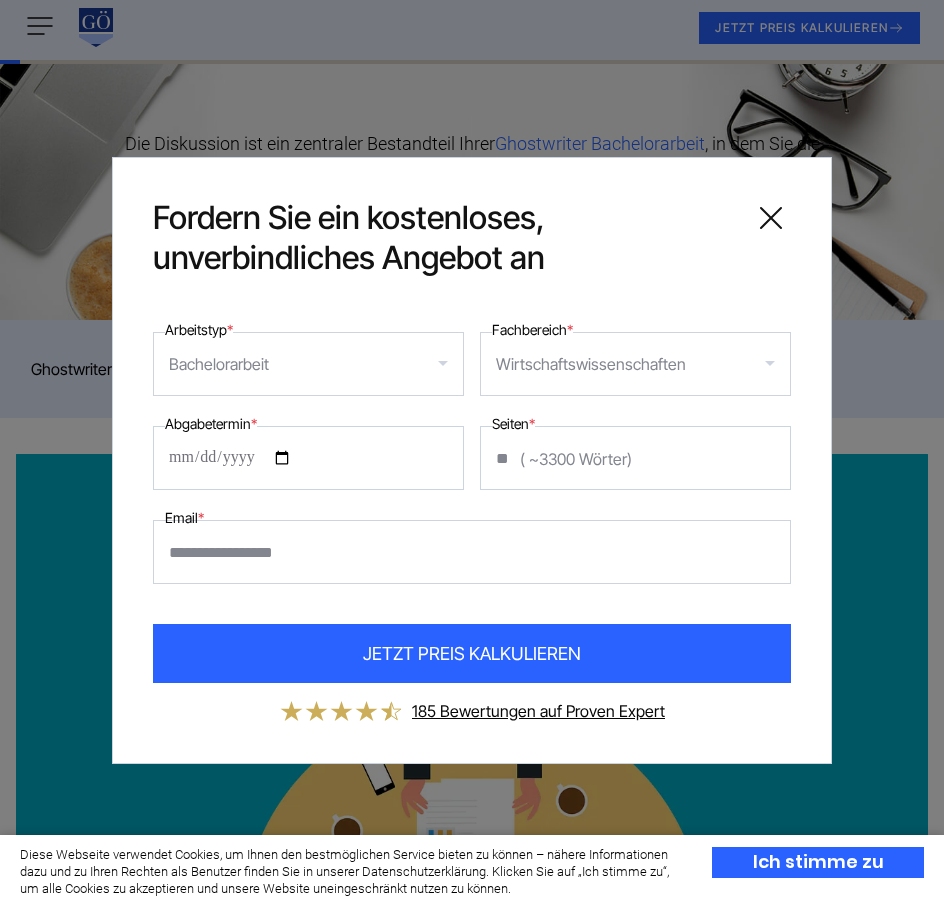 click on "**" at bounding box center [635, 458] 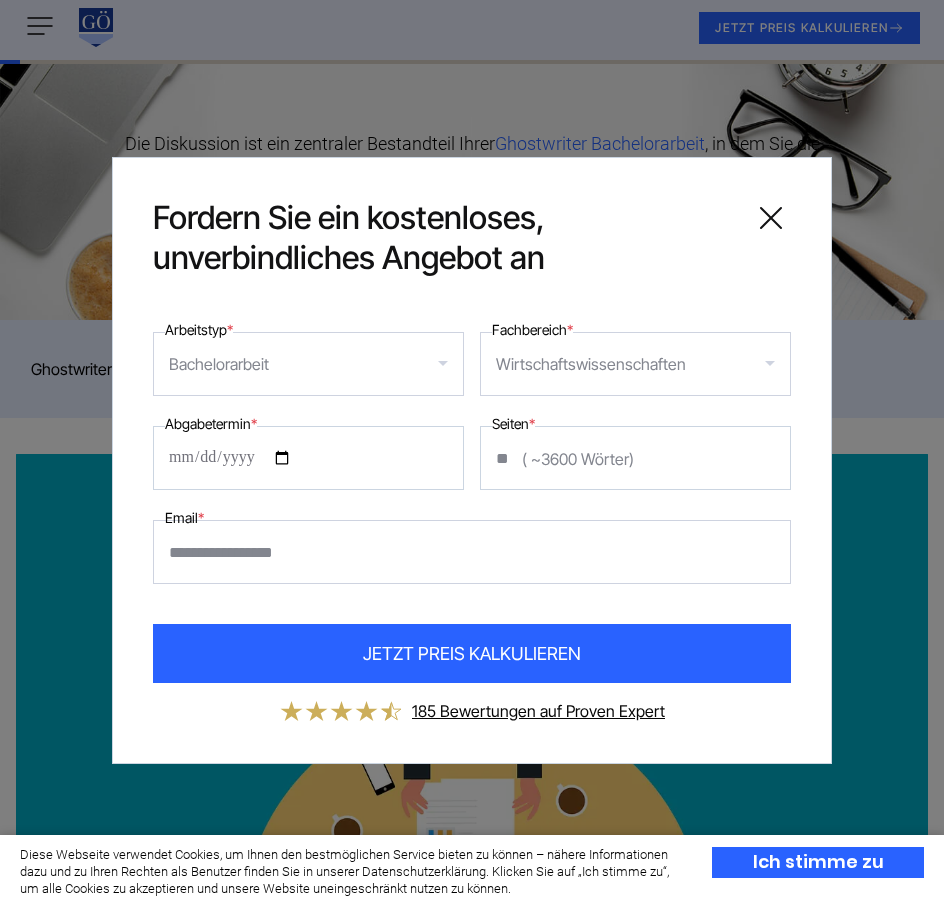 click on "**" at bounding box center [635, 458] 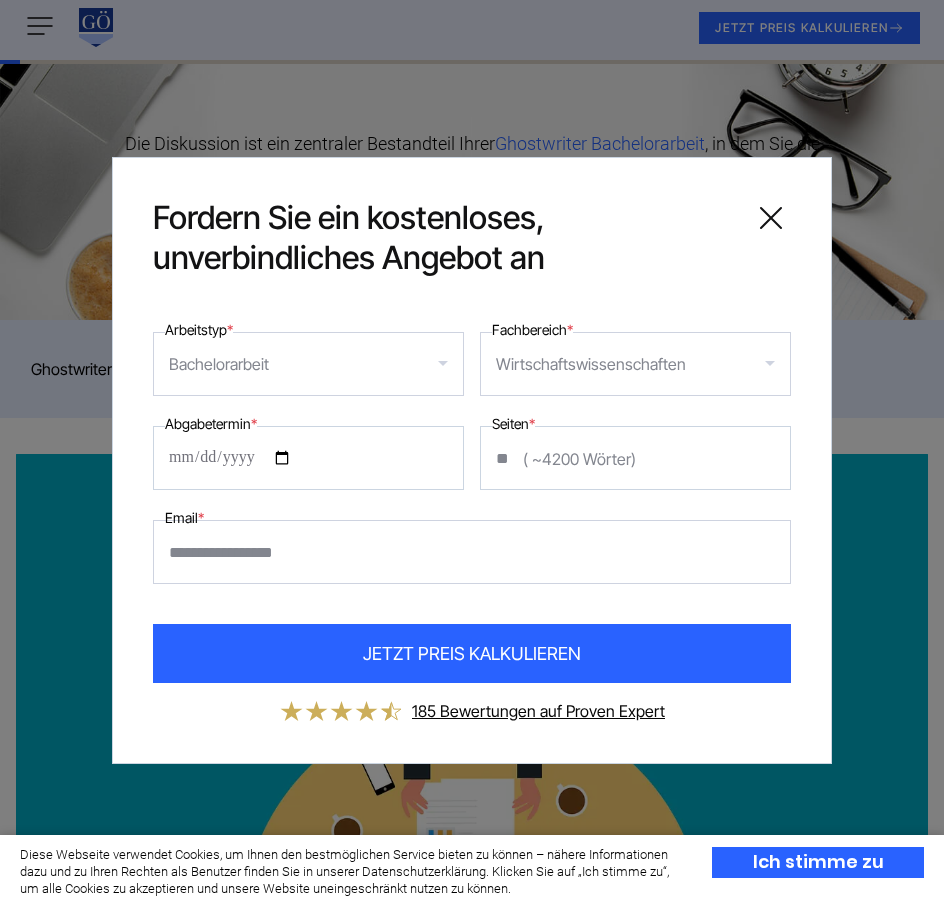 click on "**" at bounding box center [635, 458] 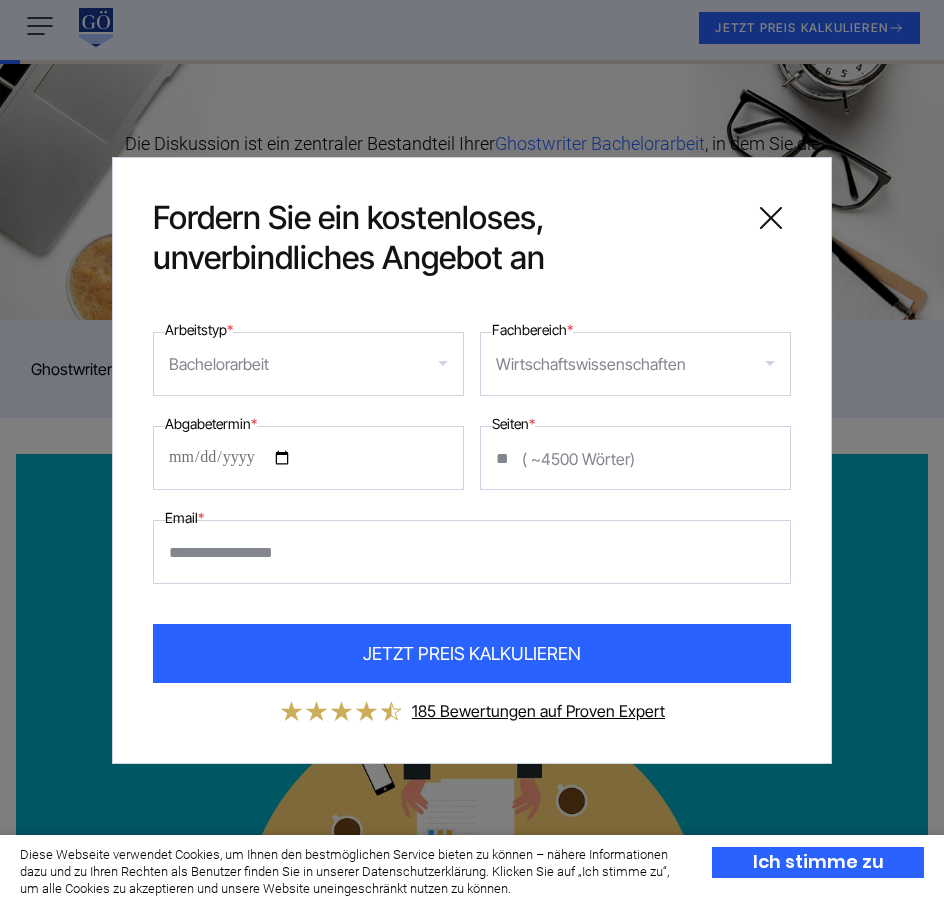 click on "**" at bounding box center (635, 458) 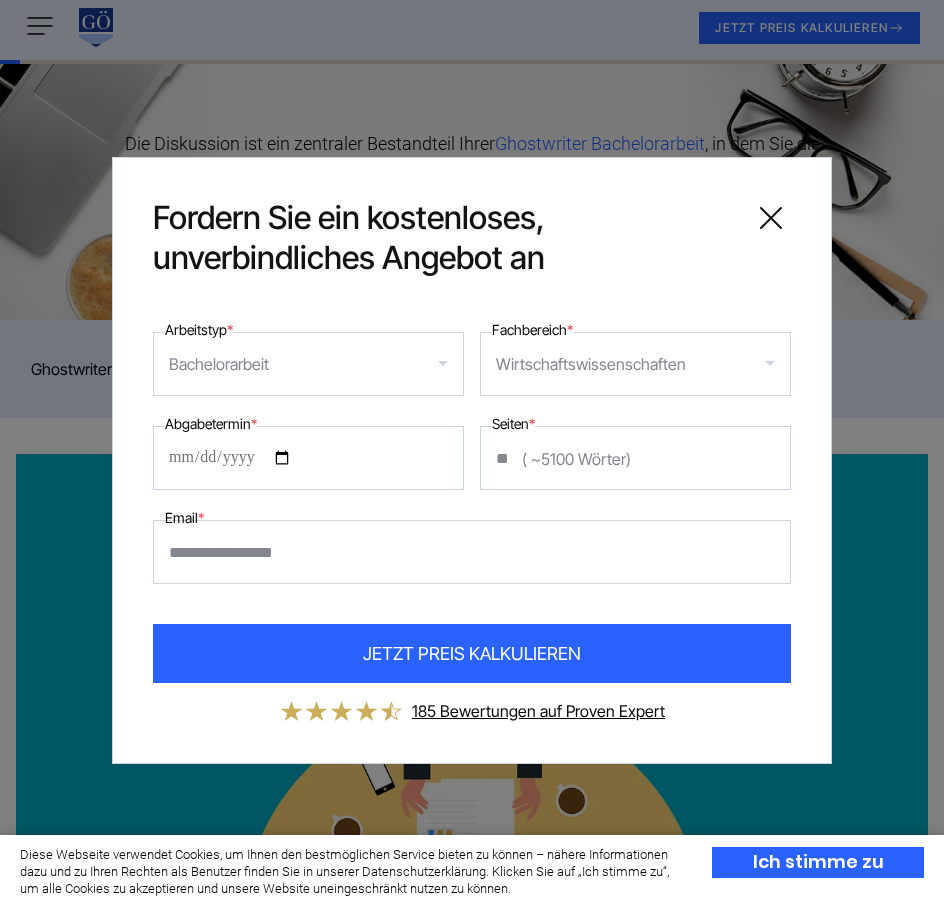 click on "**" at bounding box center [635, 458] 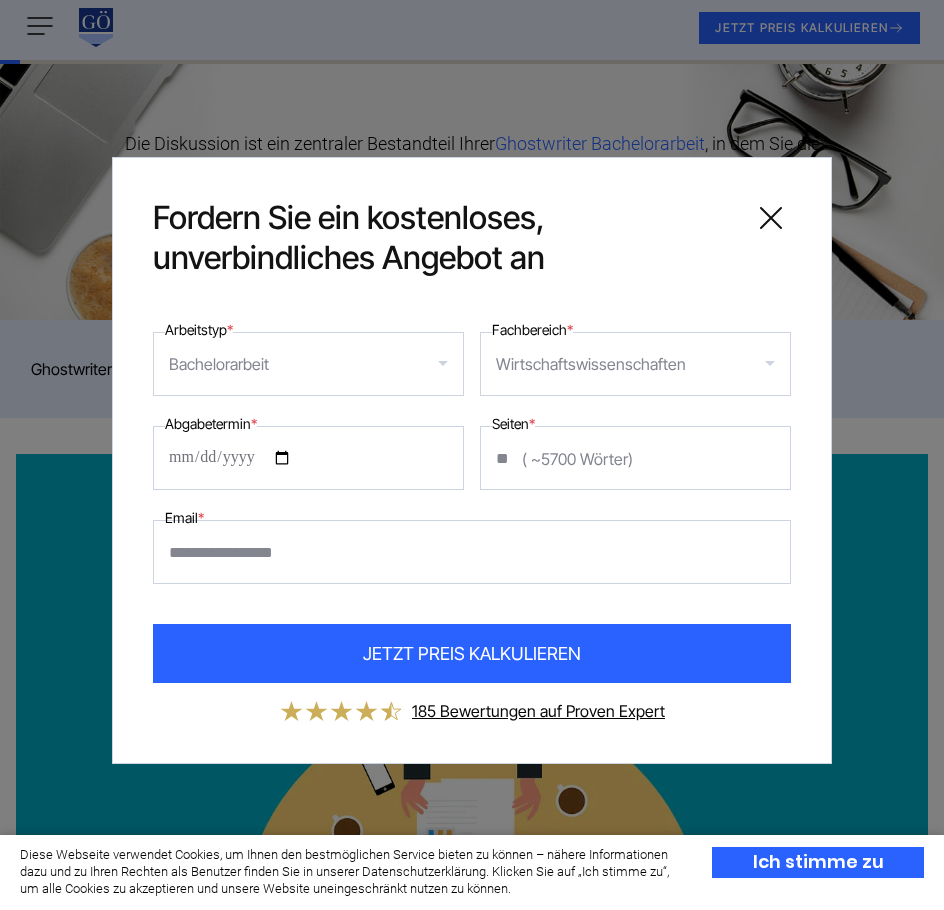 click on "**" at bounding box center [635, 458] 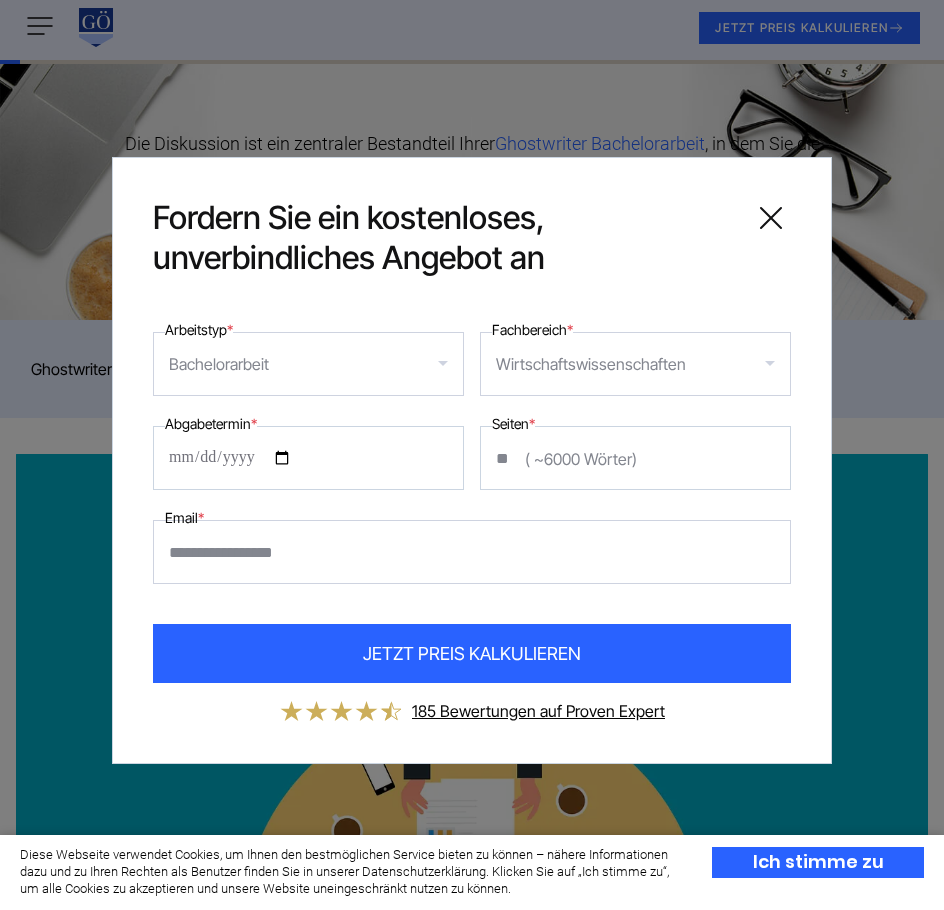 type on "**" 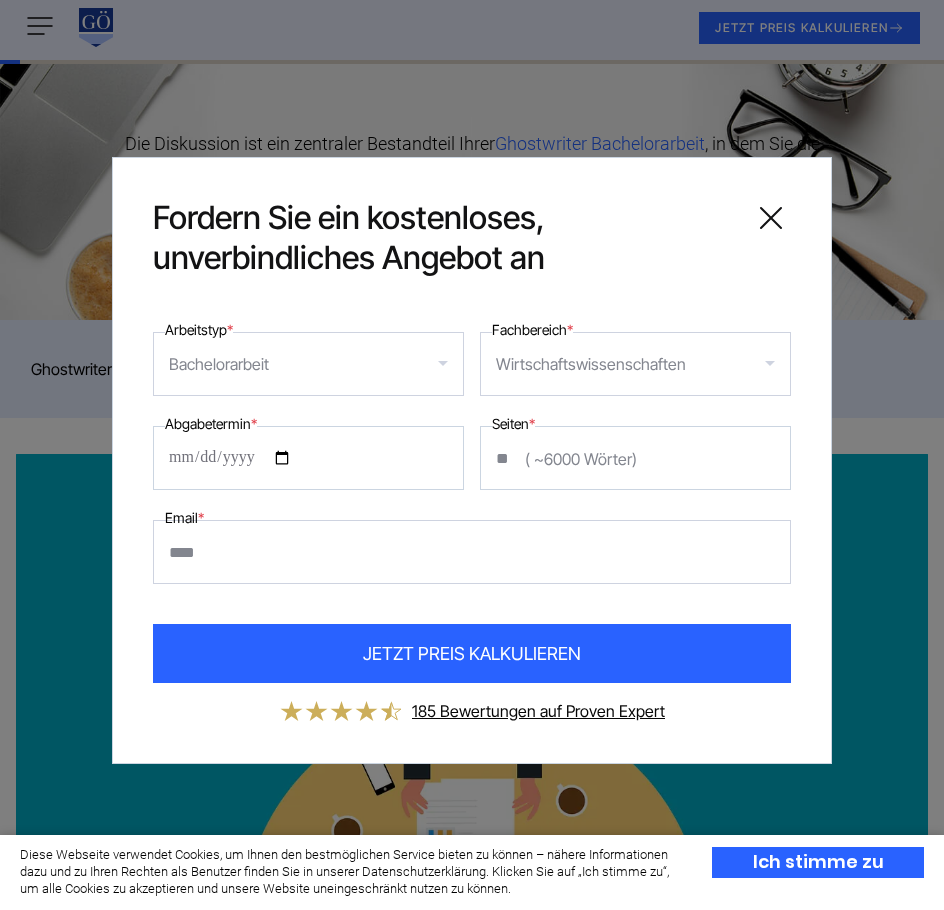 type on "**********" 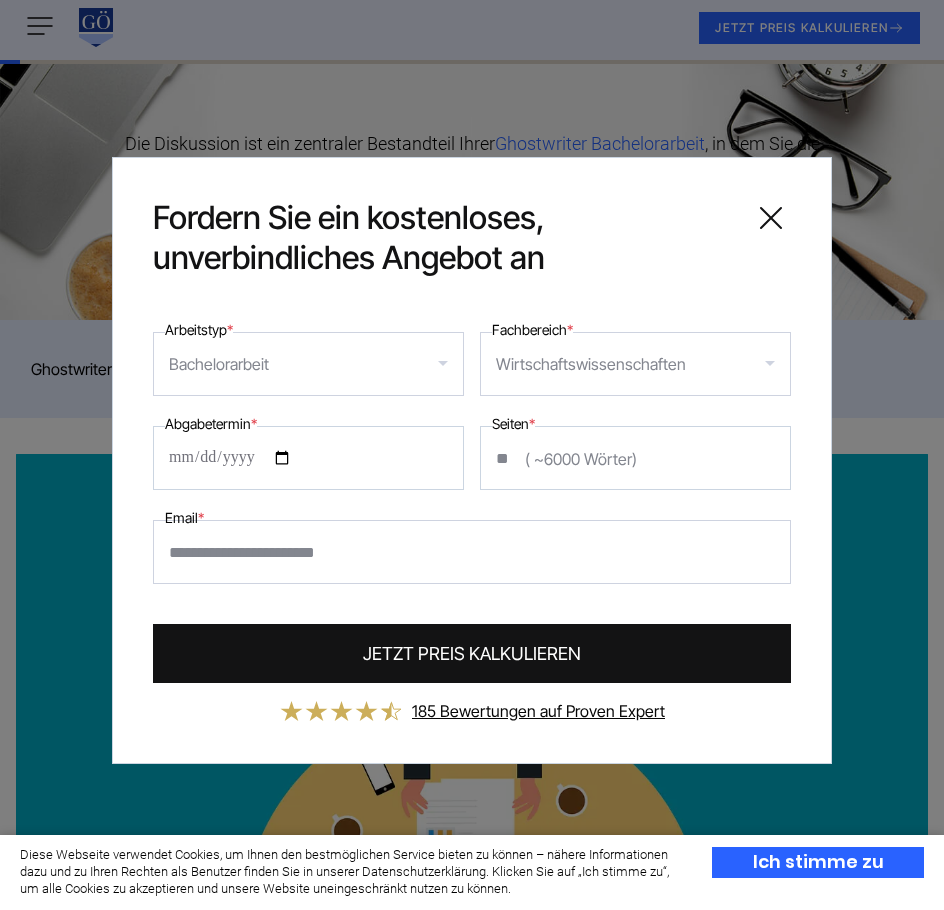 click on "JETZT PREIS KALKULIEREN" at bounding box center (472, 653) 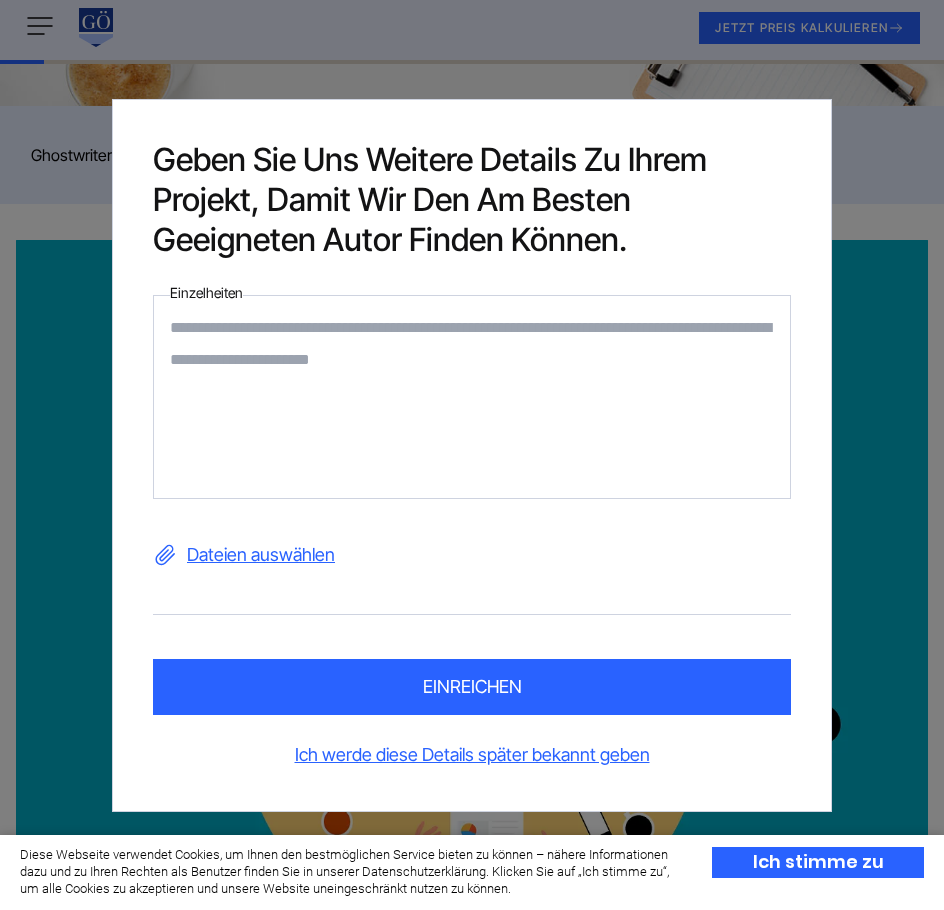 scroll, scrollTop: 200, scrollLeft: 0, axis: vertical 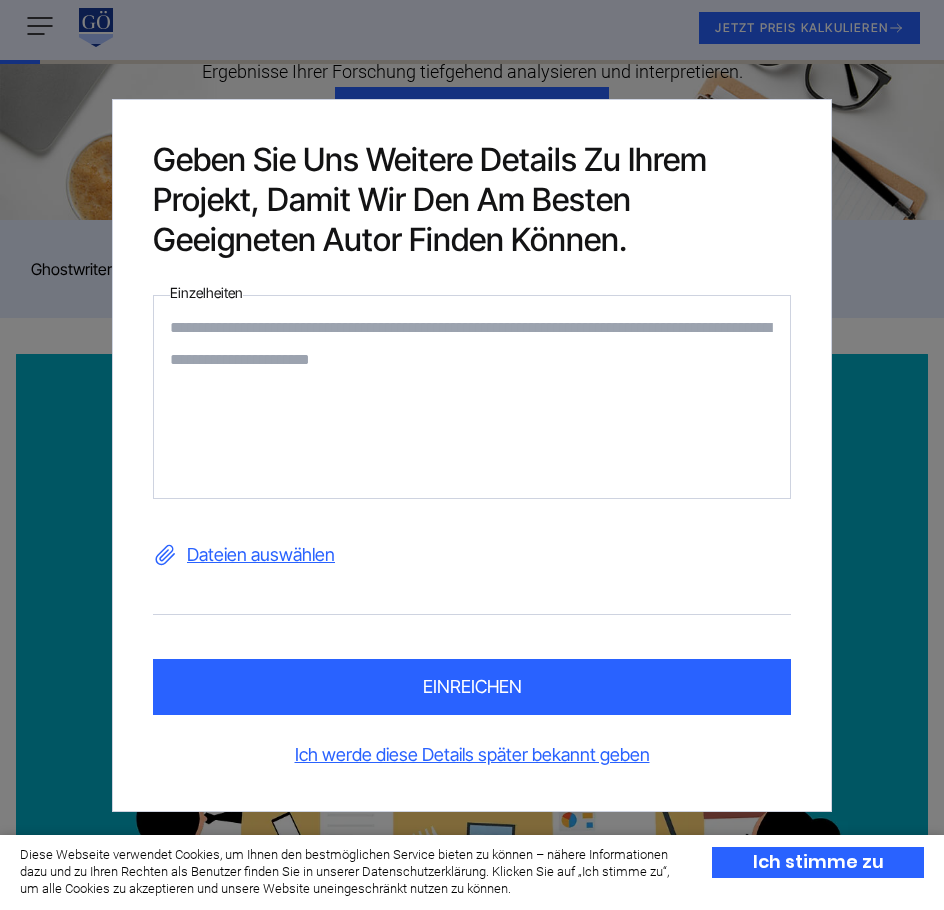 click at bounding box center (472, 397) 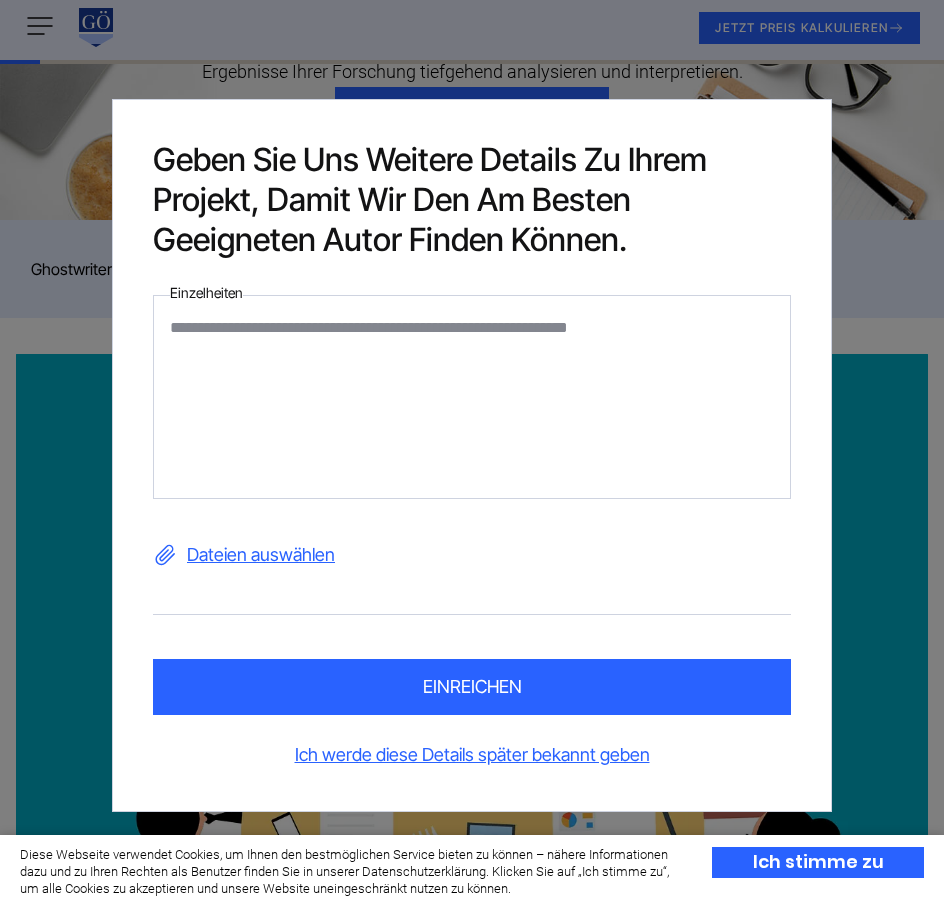 type on "**********" 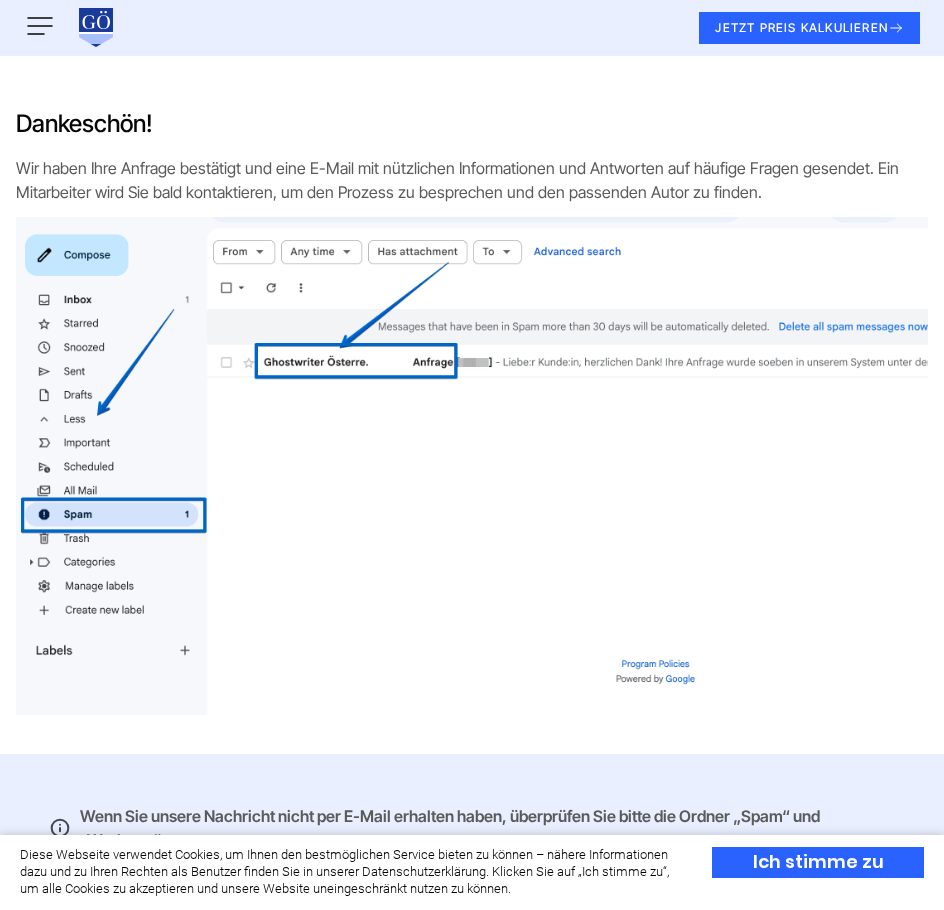 scroll, scrollTop: 0, scrollLeft: 0, axis: both 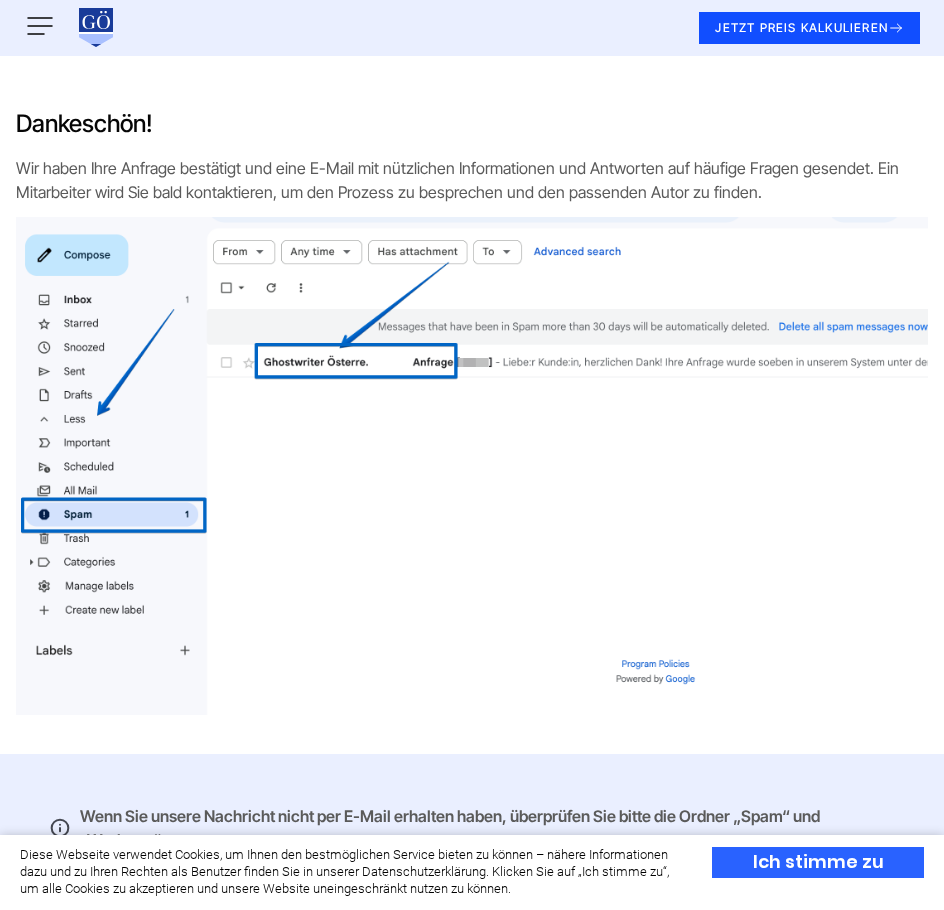 click on "JETZT PREIS KALKULIEREN" at bounding box center (809, 28) 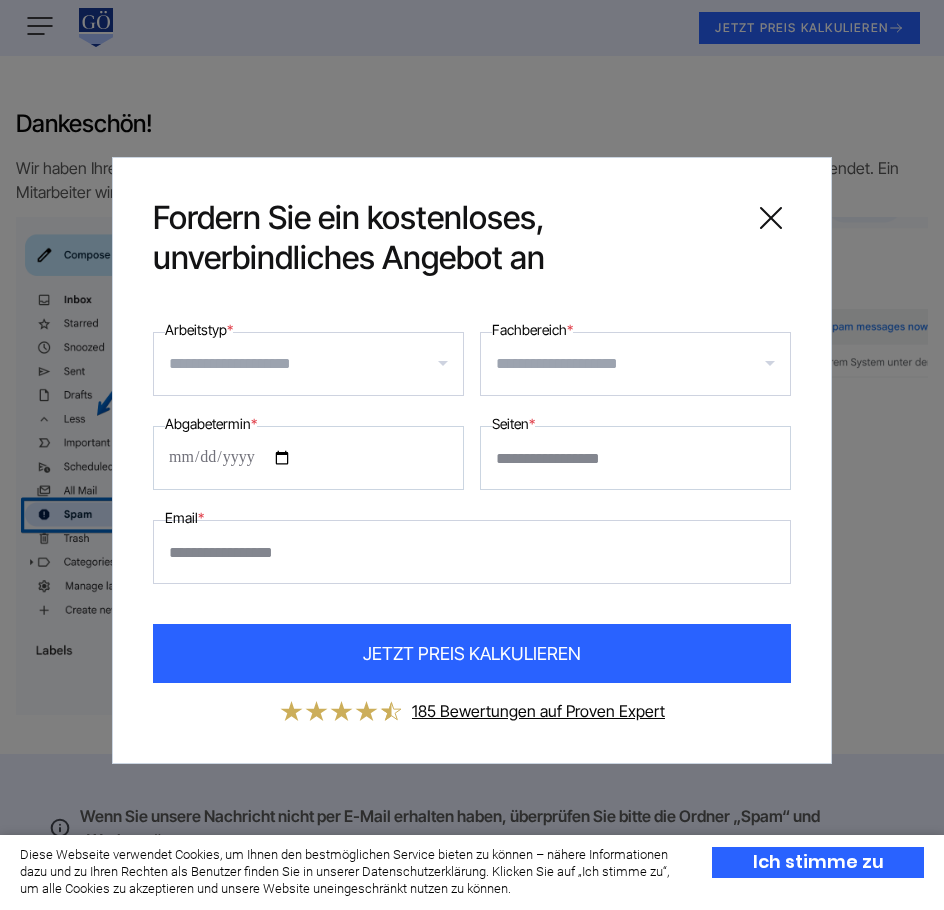 click at bounding box center (771, 218) 